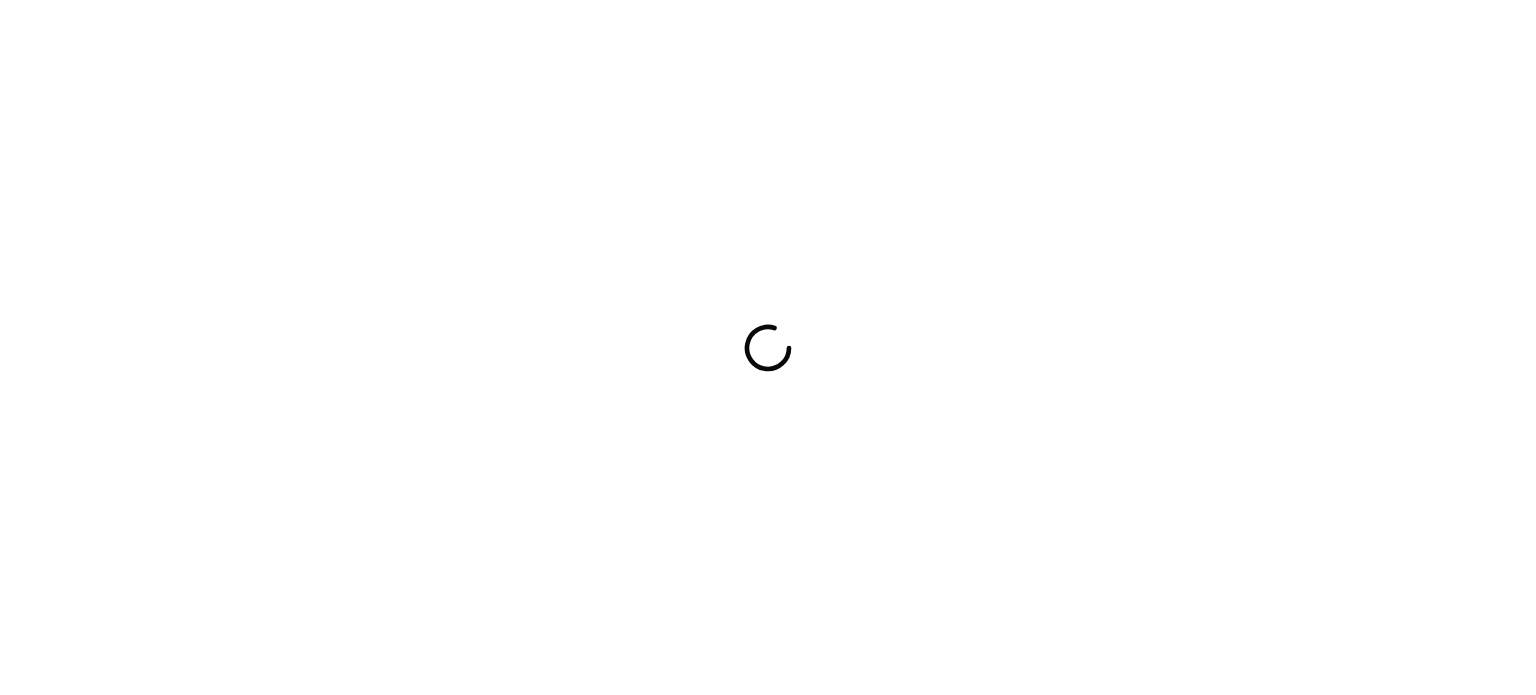 scroll, scrollTop: 0, scrollLeft: 0, axis: both 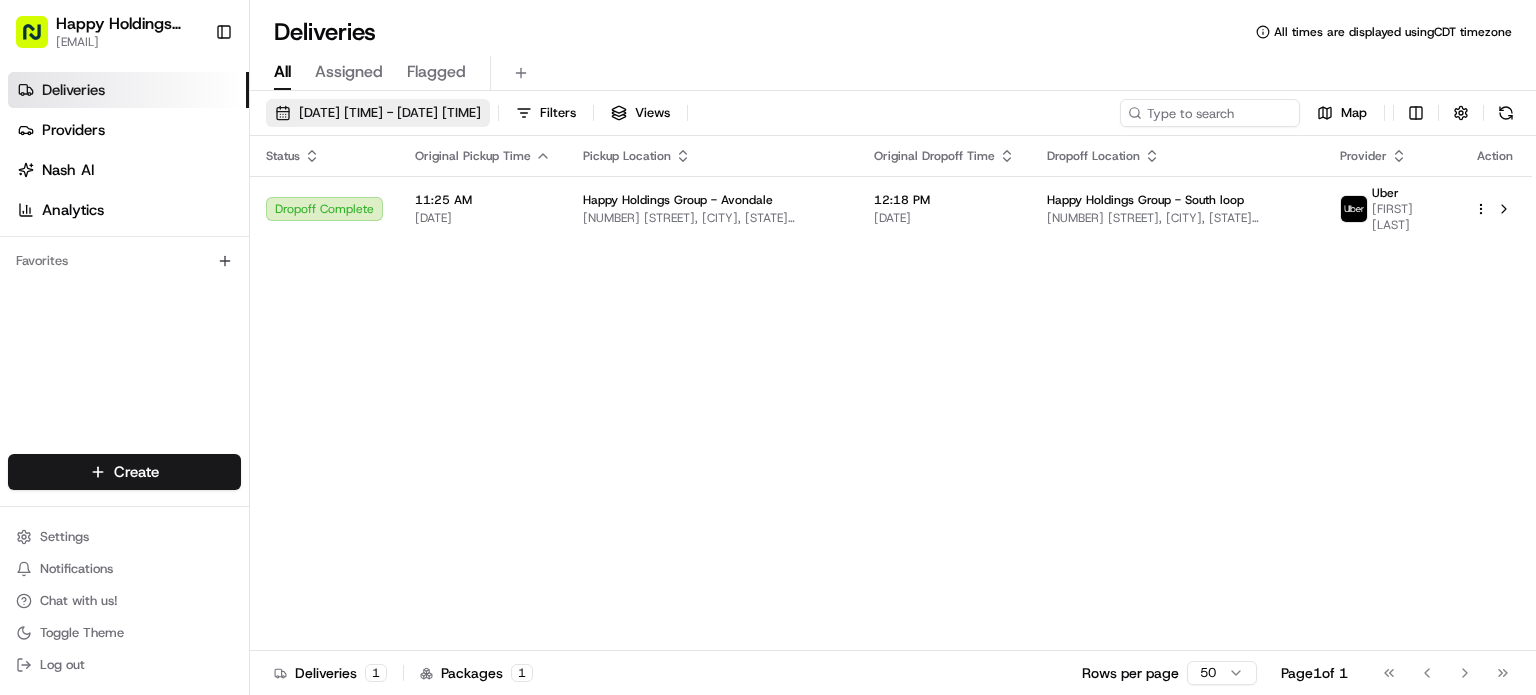 click on "[DATE] [TIME] - [DATE] [TIME]" at bounding box center (390, 113) 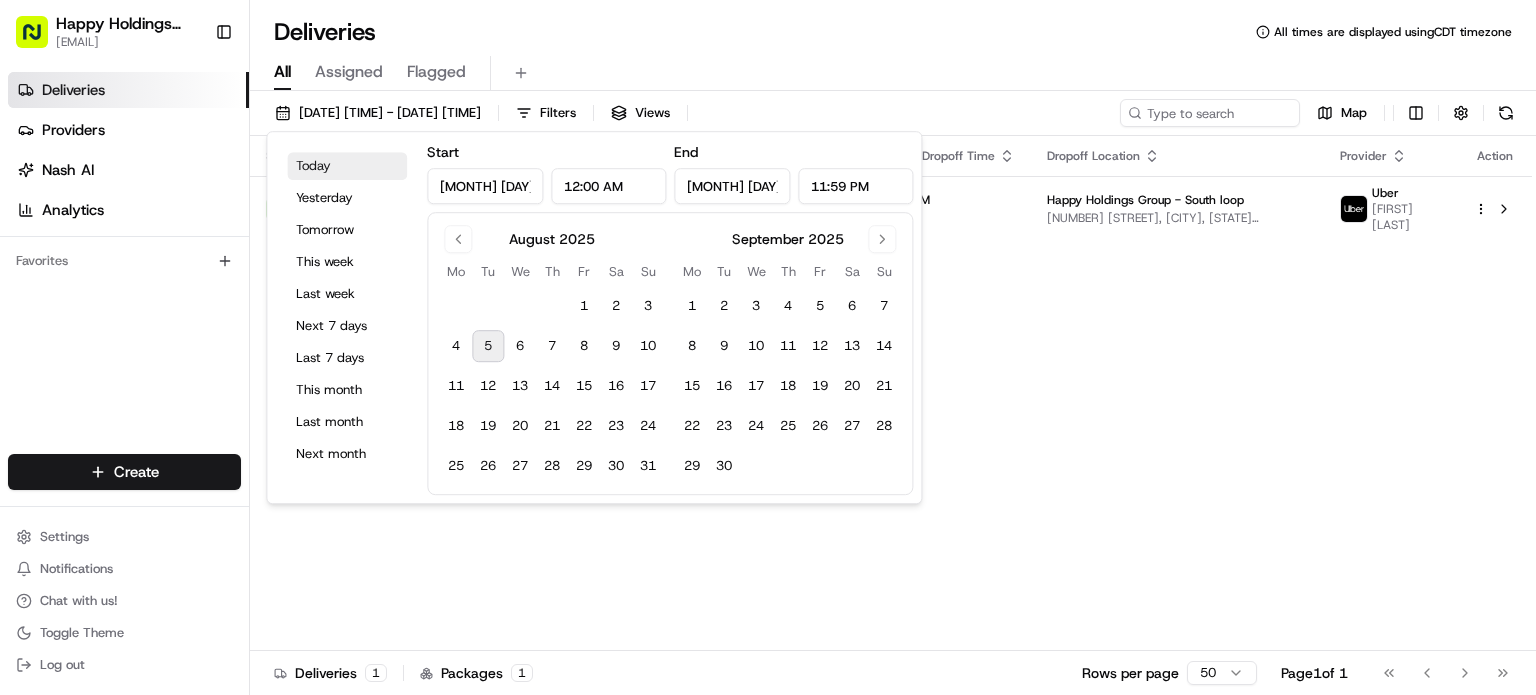 click on "Today" at bounding box center (347, 166) 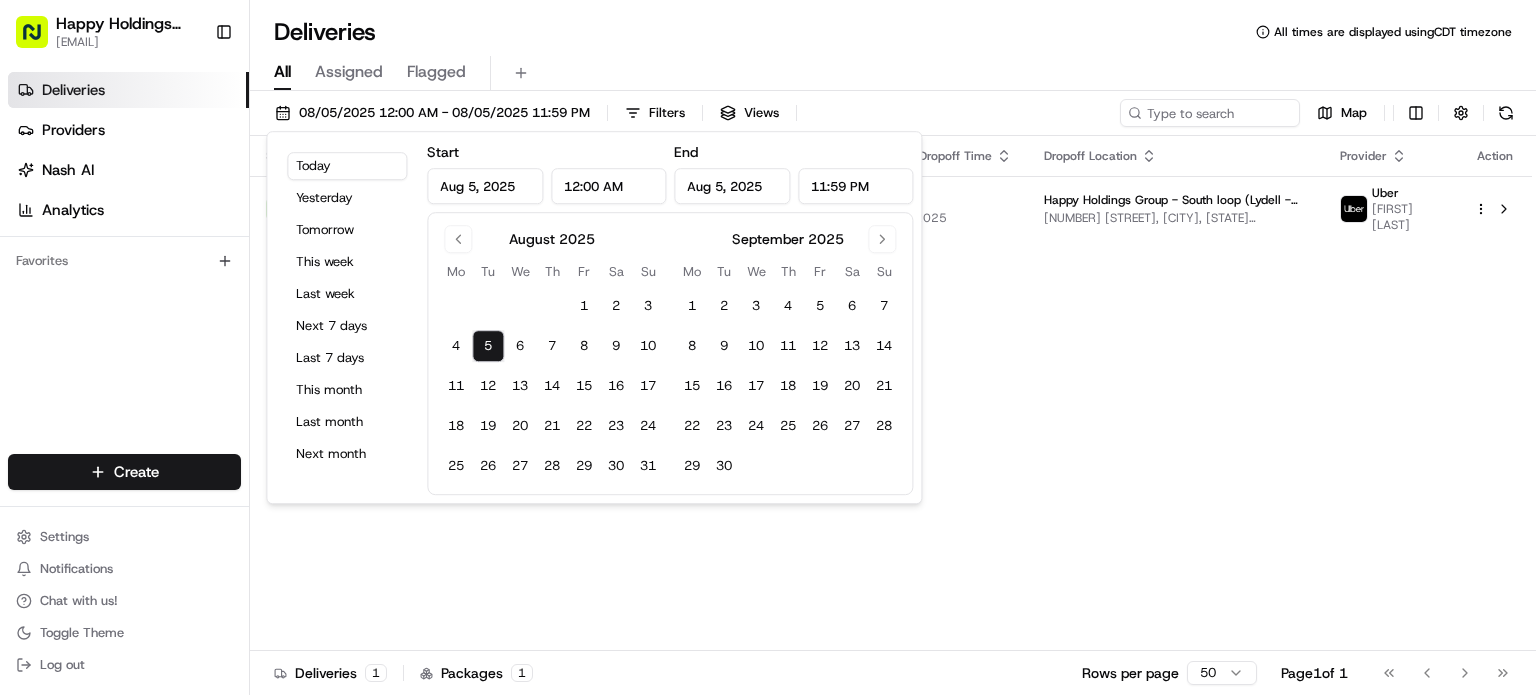 click on "Status Original Pickup Time Pickup Location Original Dropoff Time Dropoff Location Provider Action Dropoff Complete 5:32 PM [DATE] Happy Holdings Group - Avondale 1 [NUMBER] [STREET], [CITY], [STATE] [POSTAL_CODE], USA 6:02 PM [DATE] Happy Holdings Group - South loop (Lydell - Updated) 2537 S Wabash Ave, Chicago, IL 60616, USA Uber [FIRST] [LAST]" at bounding box center [891, 393] 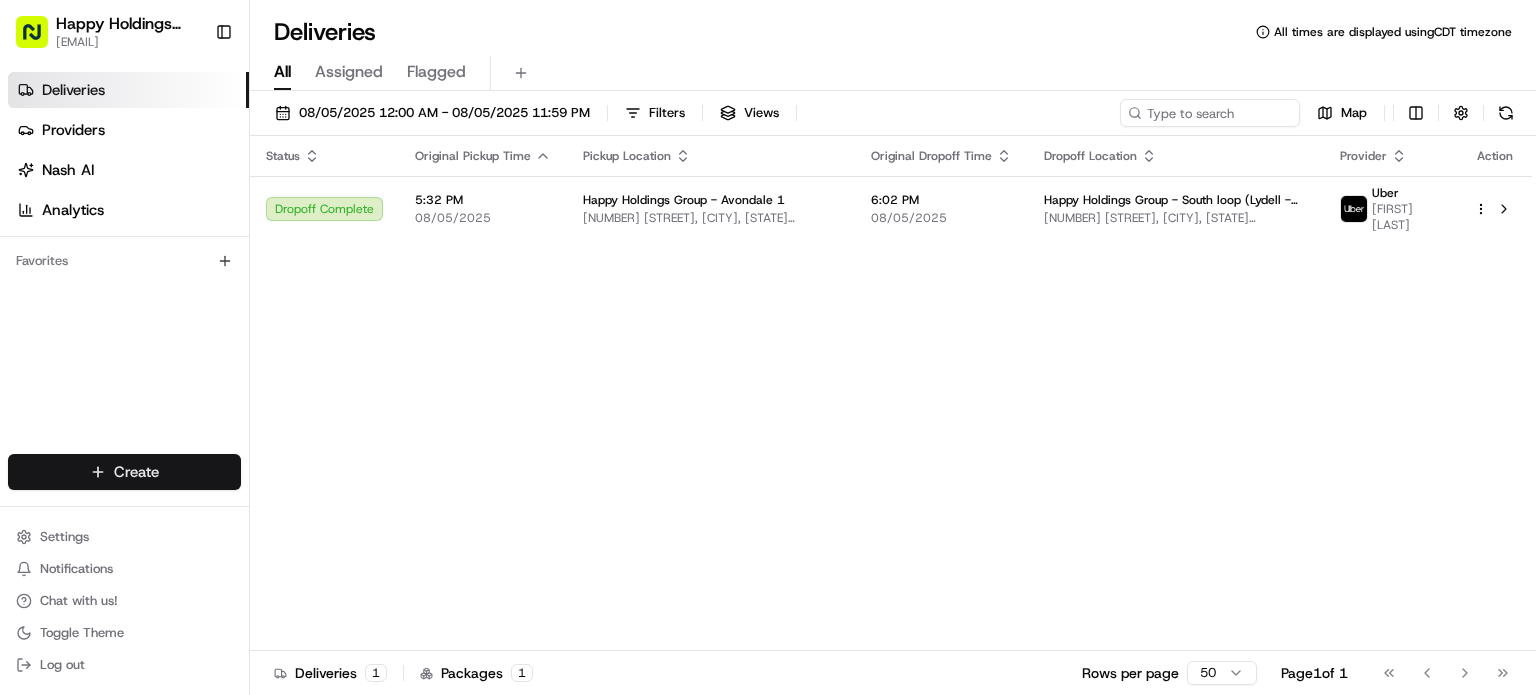 click on "Happy Holdings group [EMAIL] Toggle Sidebar Deliveries Providers Nash AI Analytics Favorites Main Menu Members & Organization Organization Users Roles Preferences Customization Tracking Orchestration Automations Locations Pickup Locations Dropoff Locations Billing Billing Refund Requests Integrations Notification Triggers Webhooks API Keys Request Logs Create Settings Notifications Chat with us! Toggle Theme Log out ← Move left → Move right ↑ Move up ↓ Move down + Zoom in - Zoom out Home Jump left by 75% End Jump right by 75% Page Up Jump up by 75% Page Down Jump down by 75% Keyboard shortcuts Map Data Map data ©2025 Google Map data ©2025 Google 2 km Click to toggle between metric and imperial units Terms Report a map error Create New Delivery Pickup Dropoff Delivery Details Swap locations dropoff Details Edit Saved Location Company Name Happy Holdings Group - South loop (Lydell - Updated) Address Line 1 2537 S Wabash Ave Address Line 2 (Optional) City" at bounding box center [768, 347] 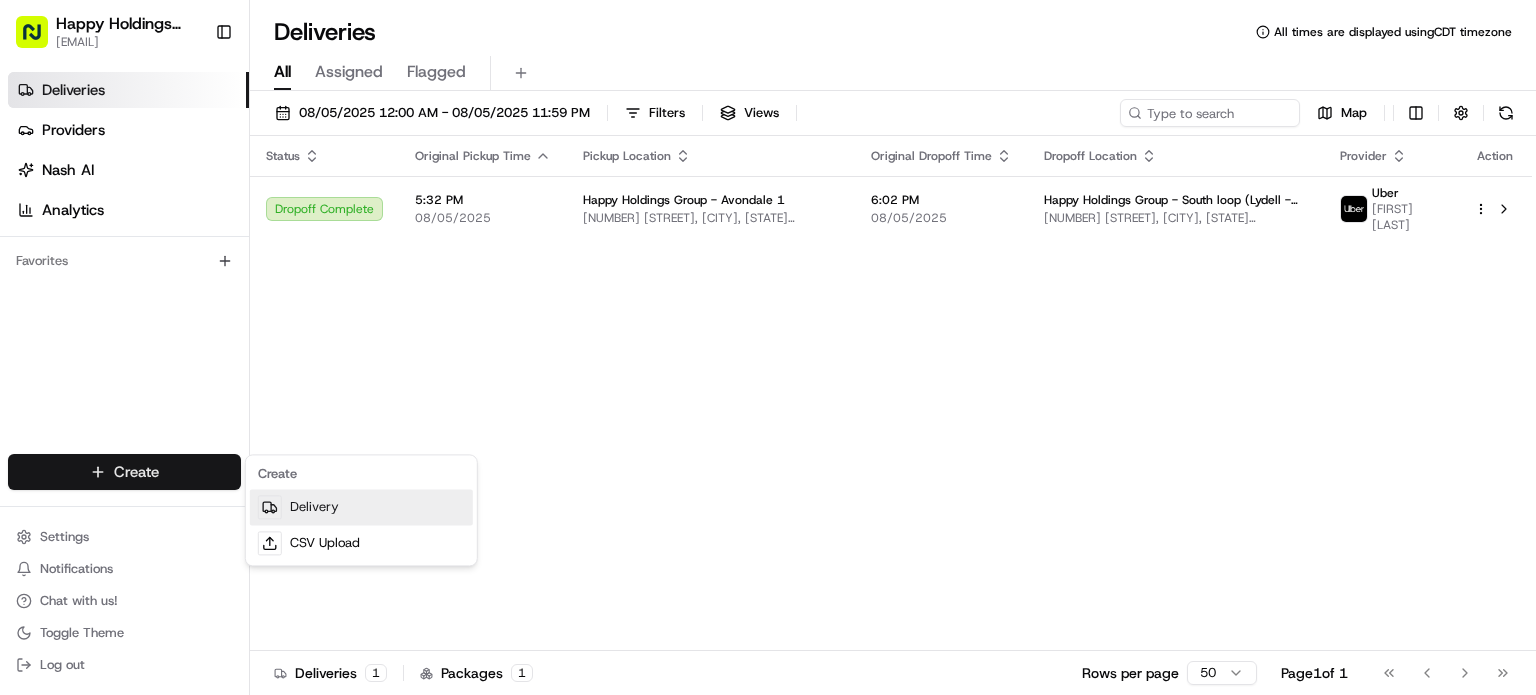 click on "Delivery" at bounding box center [361, 507] 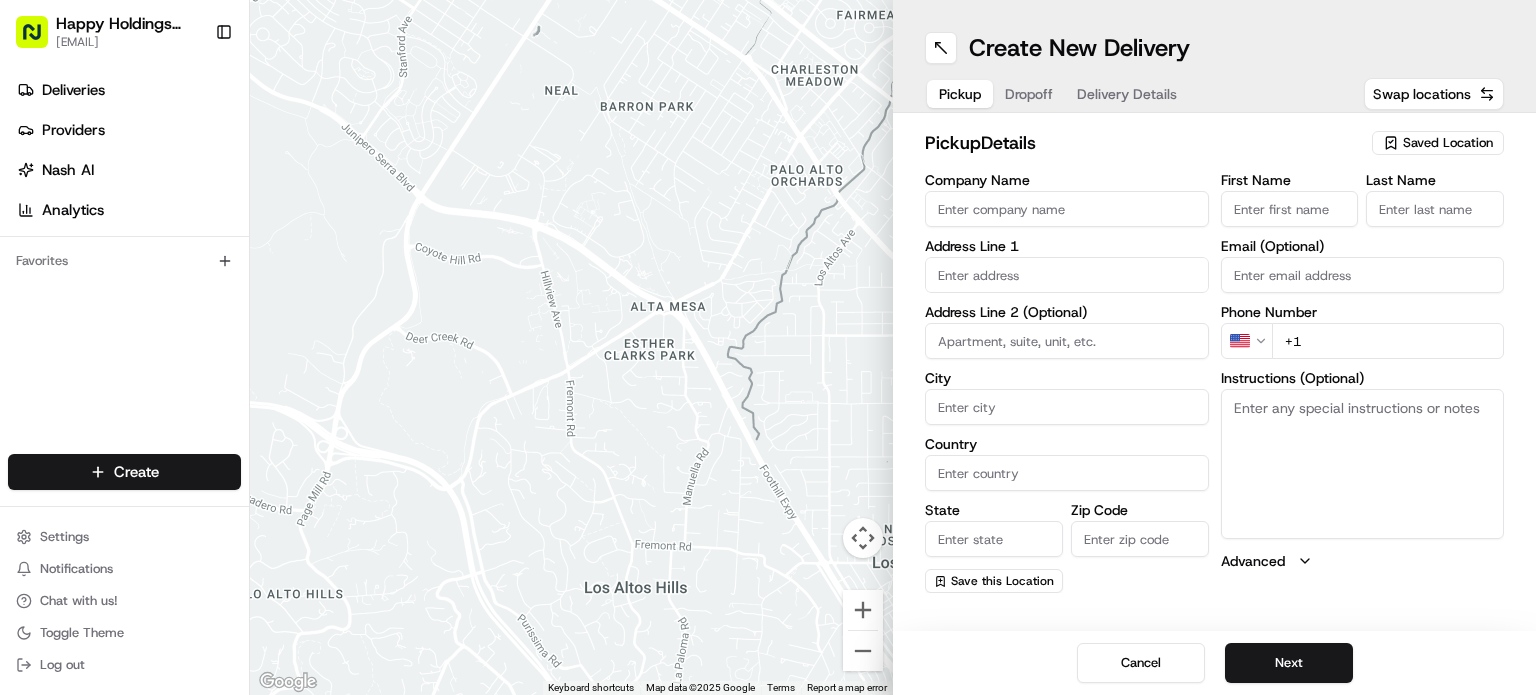 click on "Saved Location" at bounding box center (1448, 143) 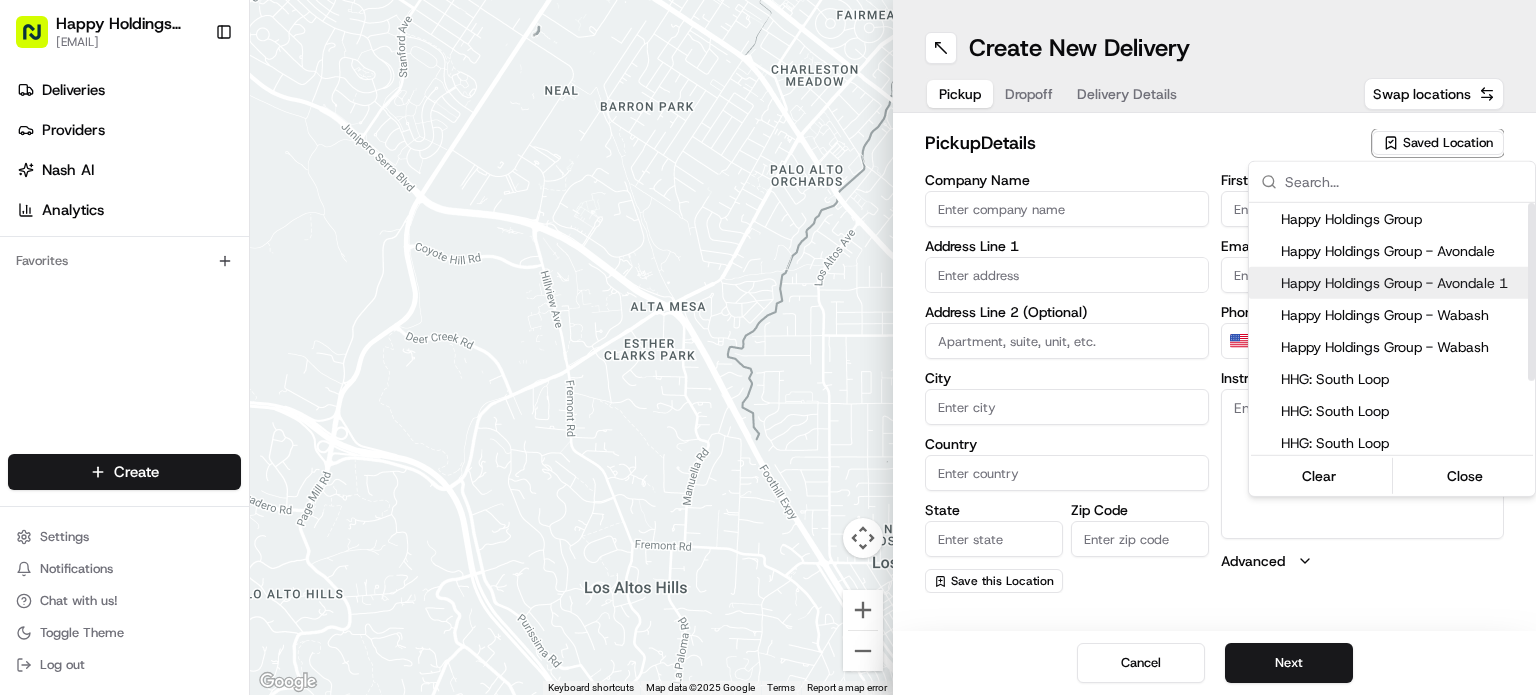 click on "Happy Holdings Group - Avondale 1" at bounding box center [1404, 283] 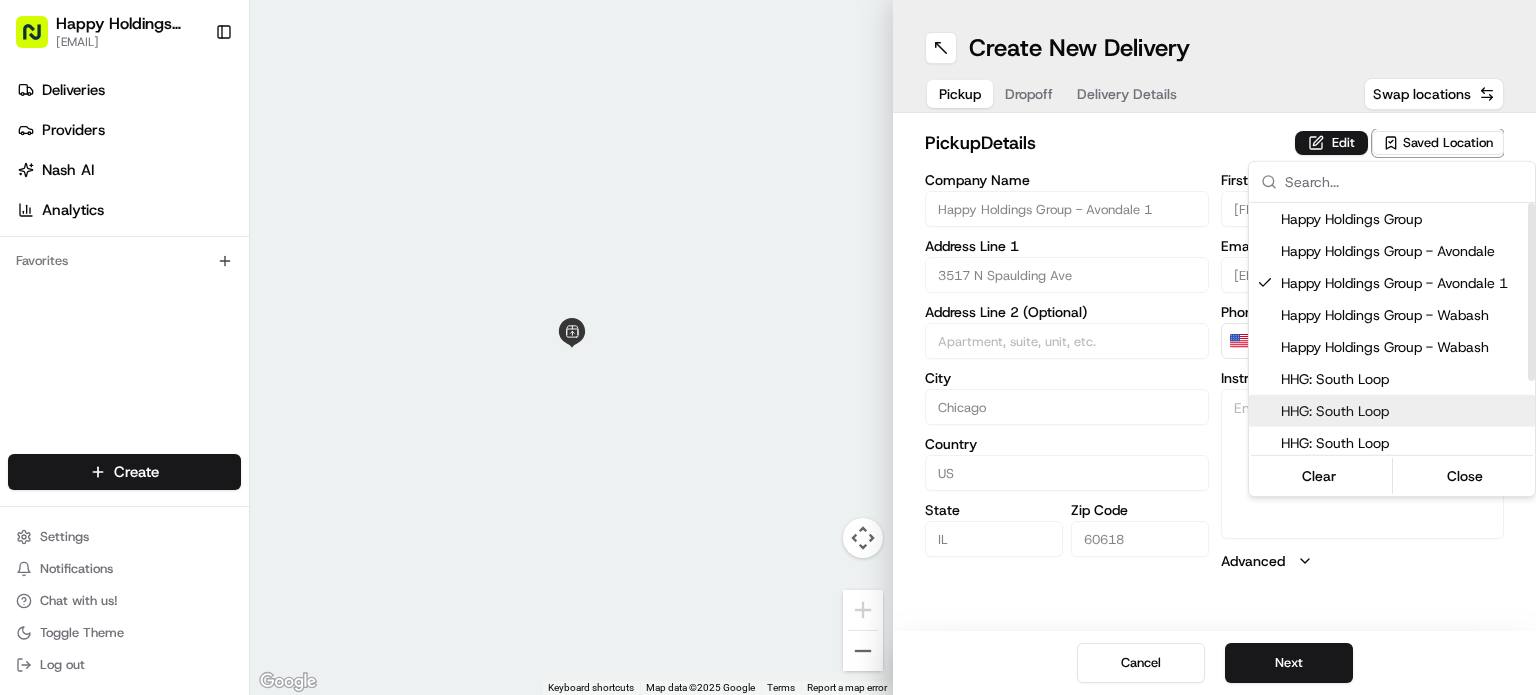 click on "Happy Holdings group [EMAIL] Toggle Sidebar Deliveries Providers Nash AI Analytics Favorites Main Menu Members & Organization Organization Users Roles Preferences Customization Tracking Orchestration Automations Locations Pickup Locations Dropoff Locations Billing Billing Refund Requests Integrations Notification Triggers Webhooks API Keys Request Logs Create Settings Notifications Chat with us! Toggle Theme Log out ← Move left → Move right ↑ Move up ↓ Move down + Zoom in - Zoom out Home Jump left by 75% End Jump right by 75% Page Up Jump up by 75% Page Down Jump down by 75% Keyboard shortcuts Map Data Map data ©2025 Google Map data ©2025 Google 2 m Click to toggle between metric and imperial units Terms Report a map error Create New Delivery Pickup Dropoff Delivery Details Swap locations pickup Details Edit Saved Location Company Name Happy Holdings Group - Avondale 1 Address Line 1 [NUMBER] [STREET] Address Line 2 (Optional) City Chicago Country US" at bounding box center [768, 347] 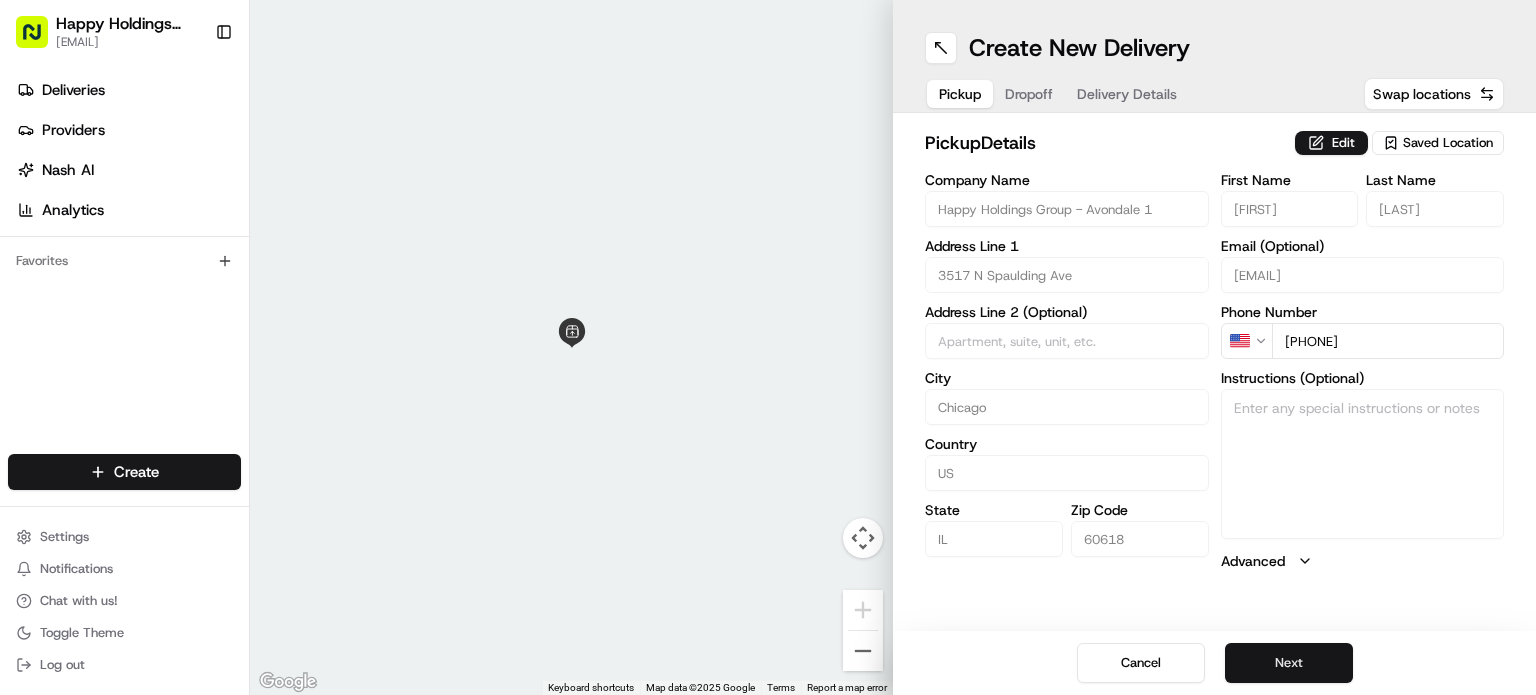 click on "Next" at bounding box center [1289, 663] 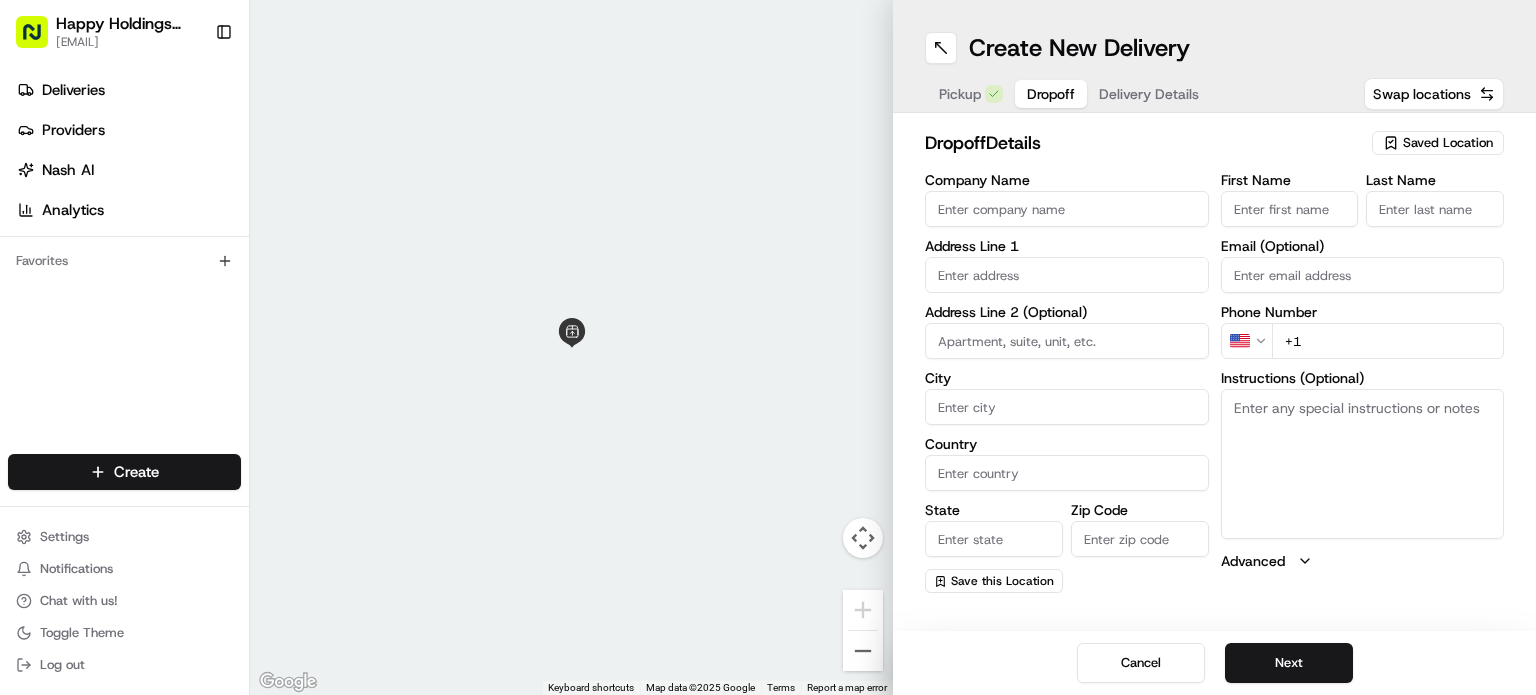click on "Saved Location" at bounding box center [1448, 143] 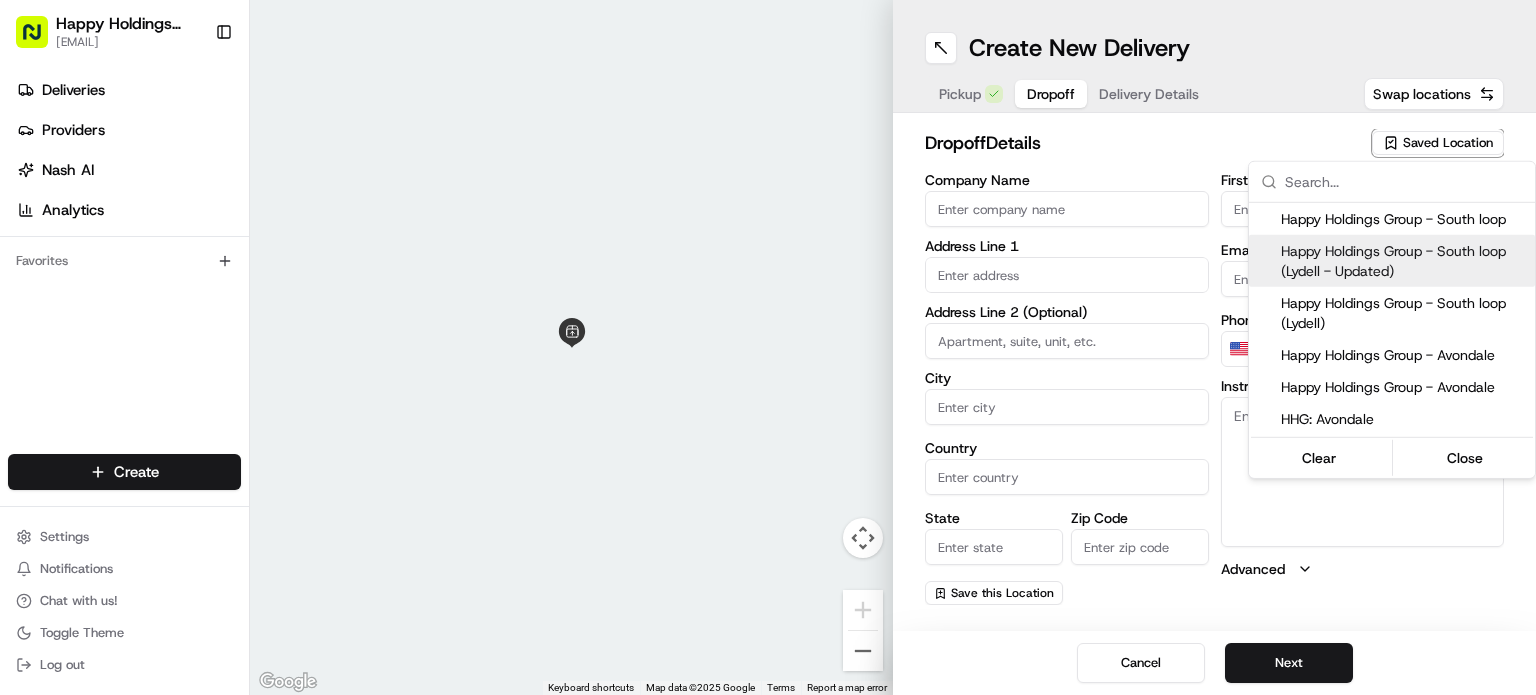 click on "Happy Holdings Group - South loop (Lydell - Updated)" at bounding box center [1404, 261] 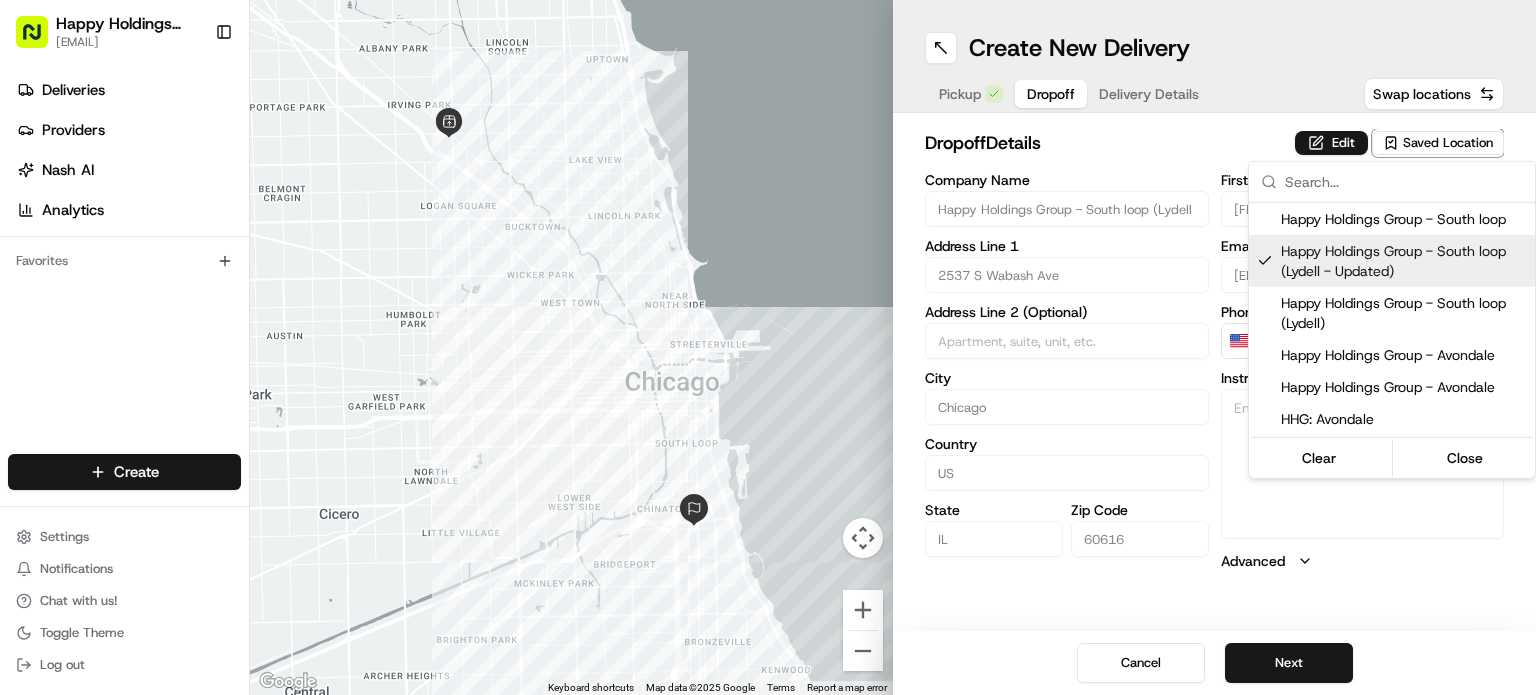 click on "Happy Holdings group [EMAIL] Toggle Sidebar Deliveries Providers Nash AI Analytics Favorites Main Menu Members & Organization Organization Users Roles Preferences Customization Tracking Orchestration Automations Locations Pickup Locations Dropoff Locations Billing Billing Refund Requests Integrations Notification Triggers Webhooks API Keys Request Logs Create Settings Notifications Chat with us! Toggle Theme Log out Deliveries All times are displayed using CDT timezone All Assigned Flagged [DATE] Filters Views Map Status Original Pickup Time Pickup Location Original Dropoff Time Dropoff Location Provider Action Dropoff Complete 5:32 PM [DATE] Happy Holdings Group - Avondale 1 [NUMBER] [STREET], [CITY], [STATE] [POSTAL_CODE], USA 6:02 PM [DATE] Happy Holdings Group - South loop (Lydell - Updated) 2537 S Wabash Ave, Chicago, IL 60616, USA Uber [FIRST] [LAST] Deliveries 1 Packages 1 Rows per page 50 Page 1 of 1 Go to first page" at bounding box center (768, 347) 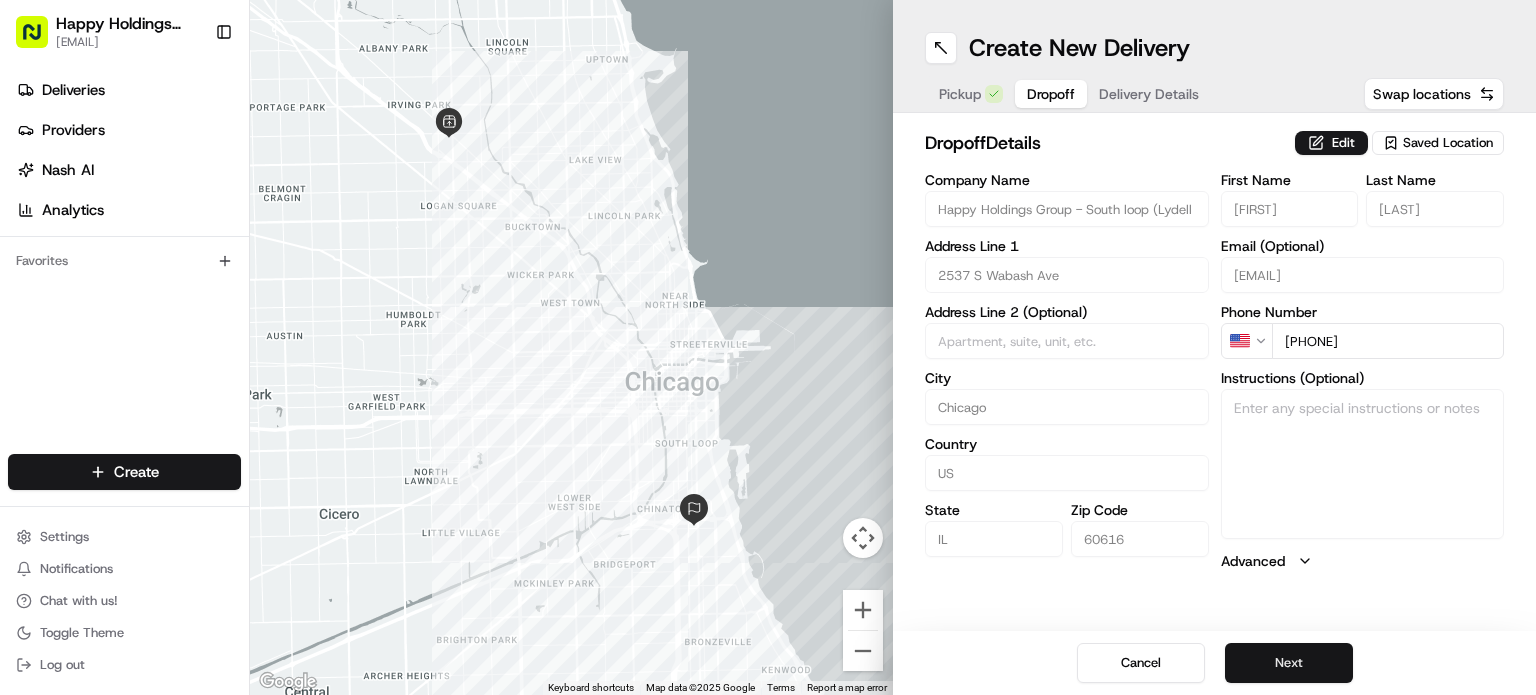 click on "Next" at bounding box center (1289, 663) 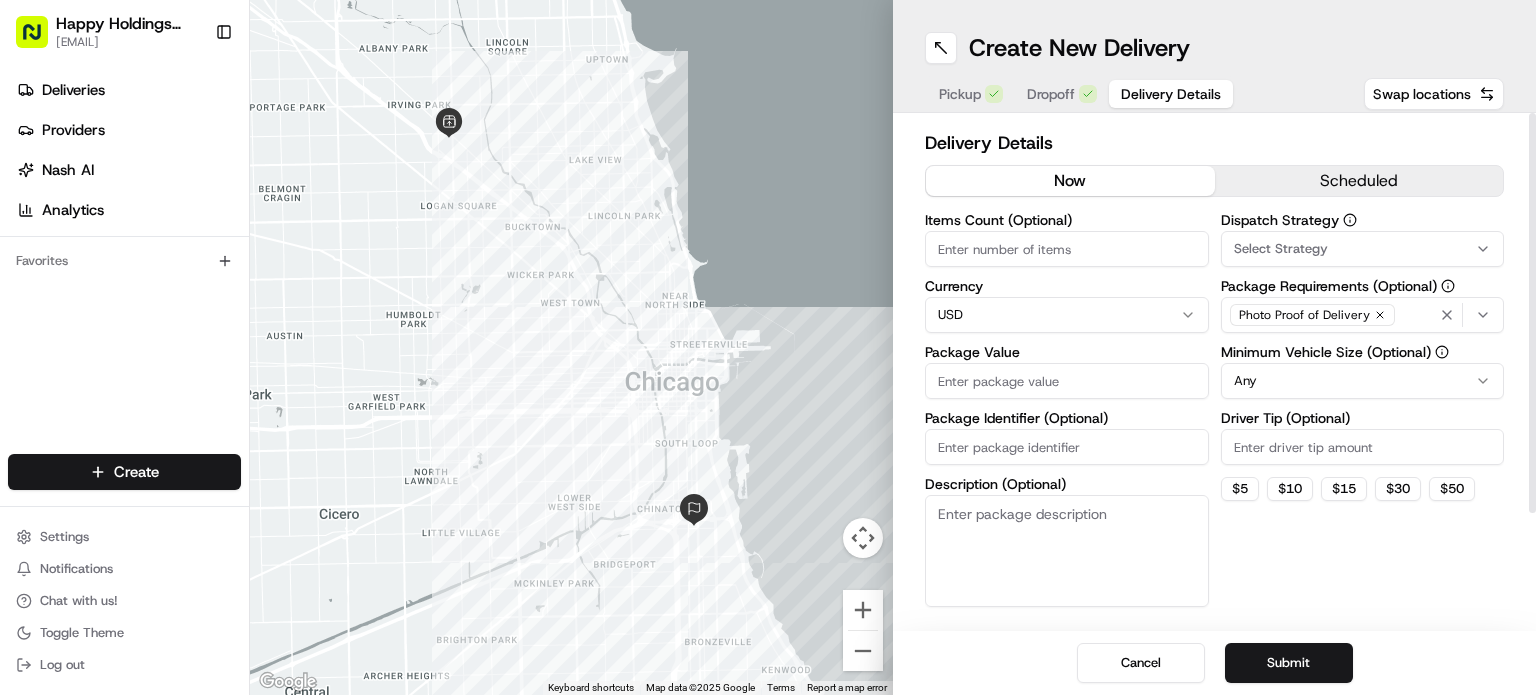 click on "Items Count (Optional)" at bounding box center (1067, 249) 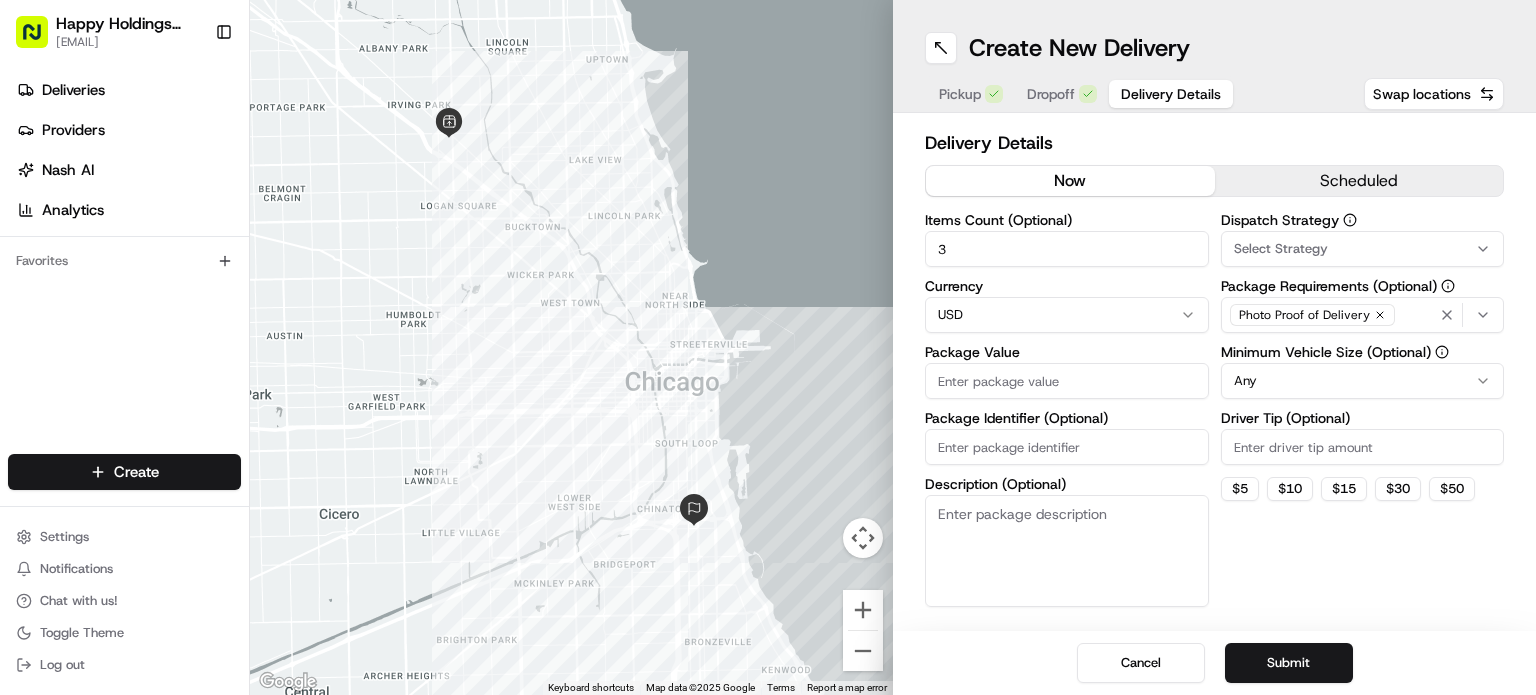 type on "3" 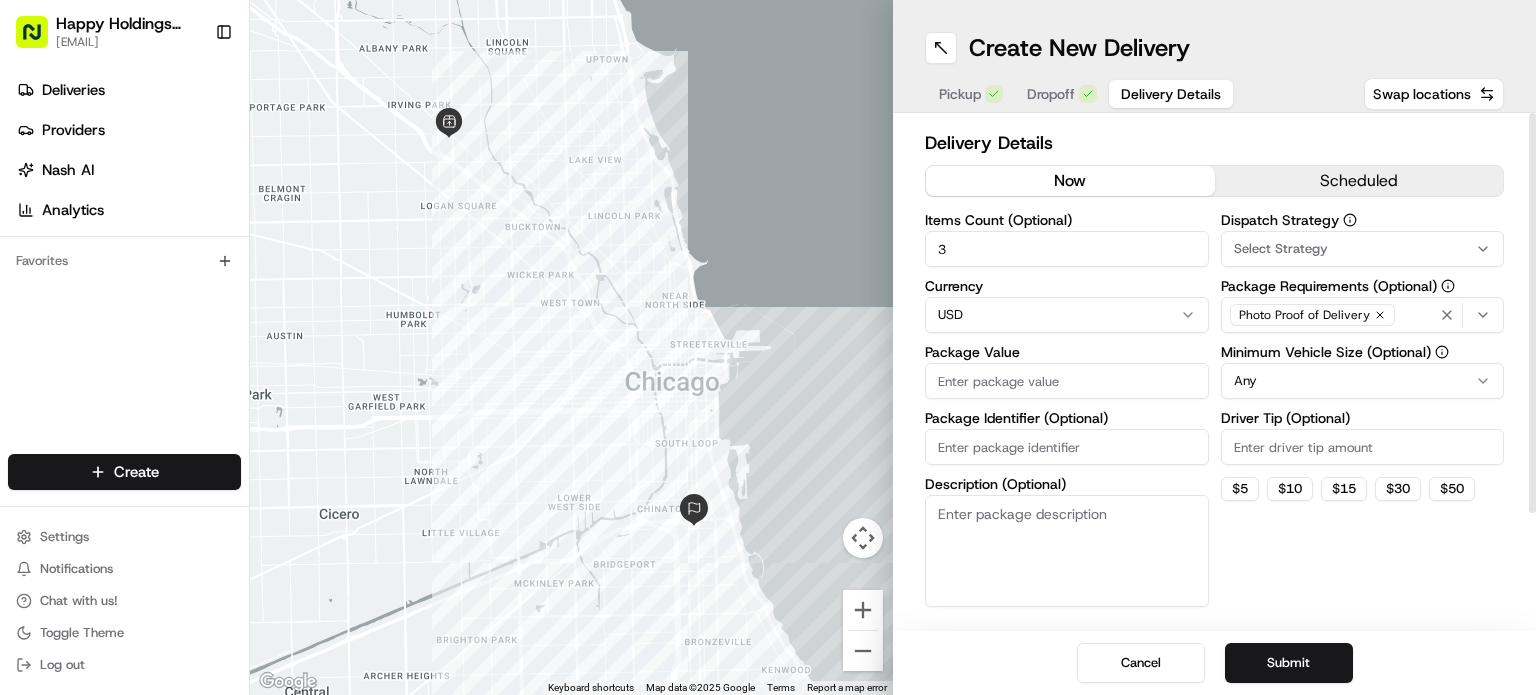 click on "Package Value" at bounding box center [1067, 381] 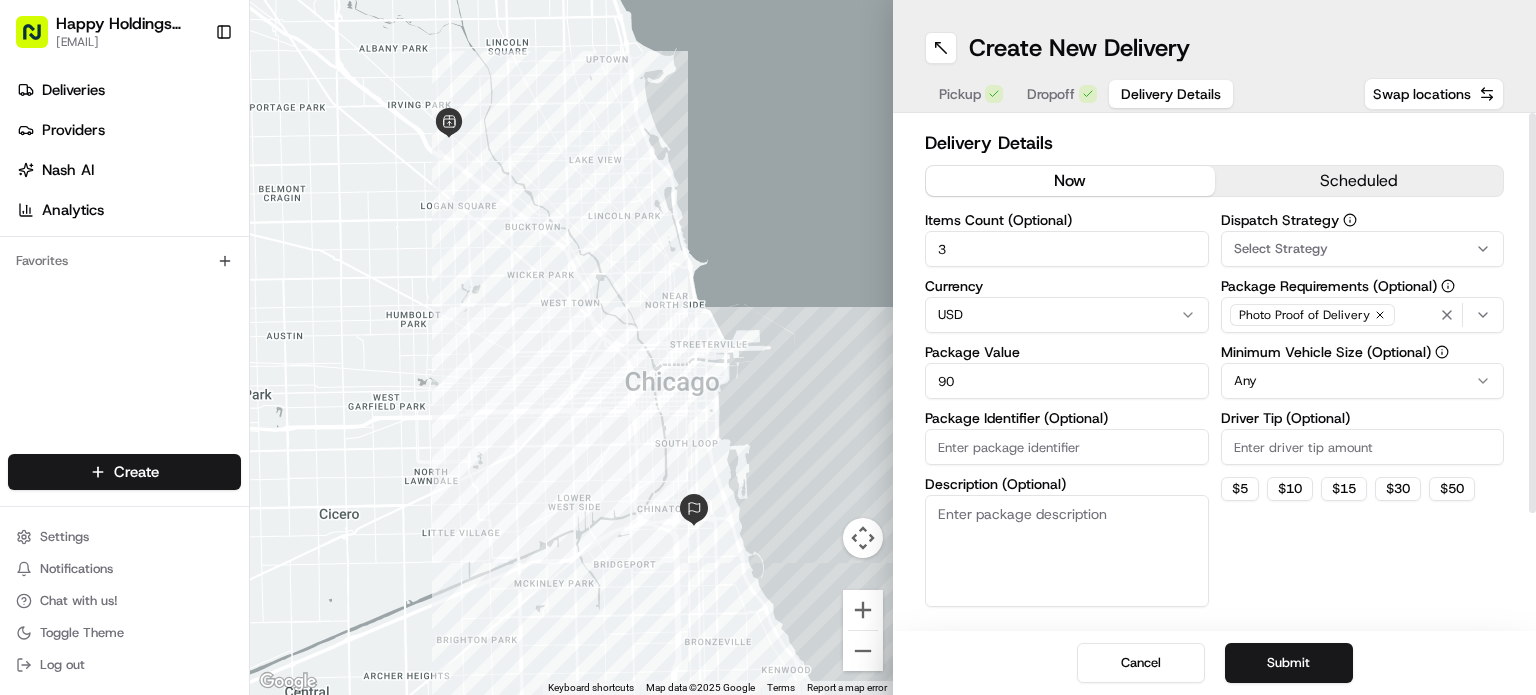 type on "90" 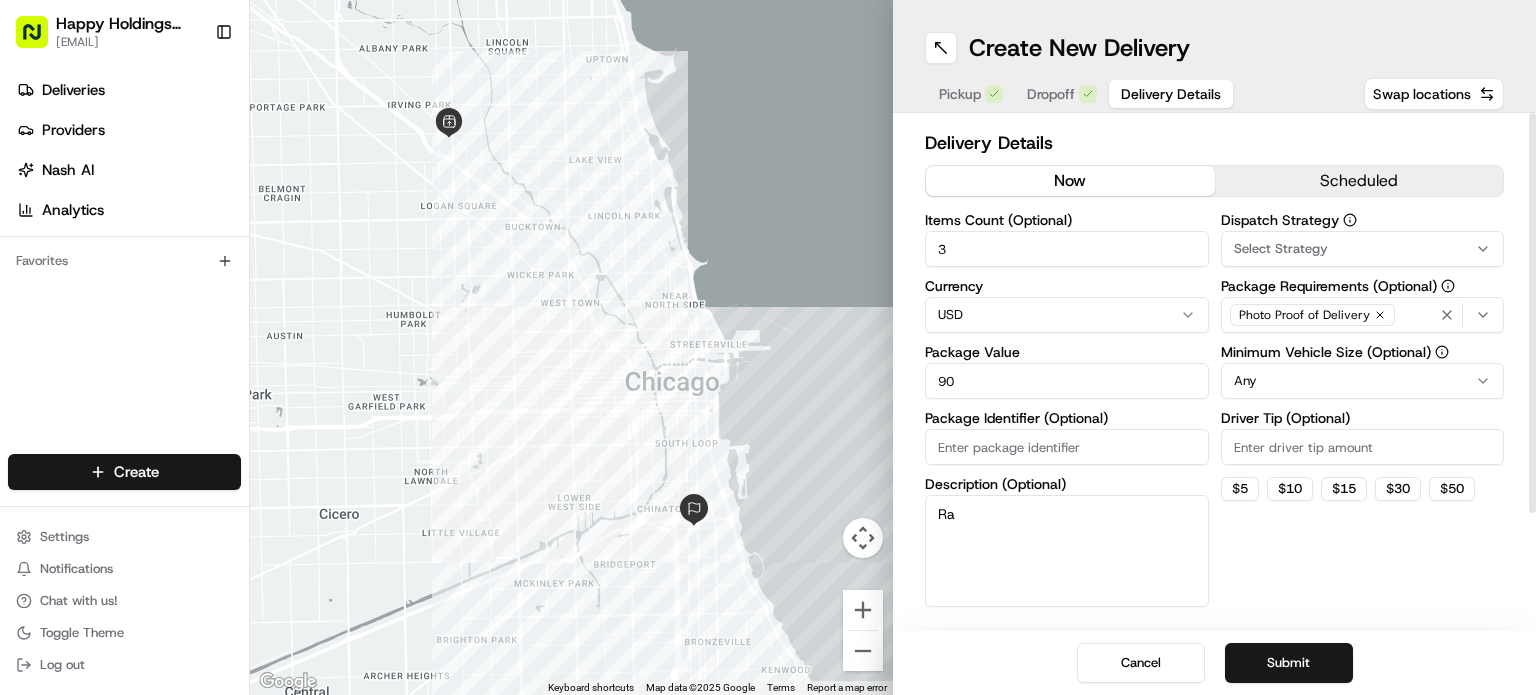 type on "R" 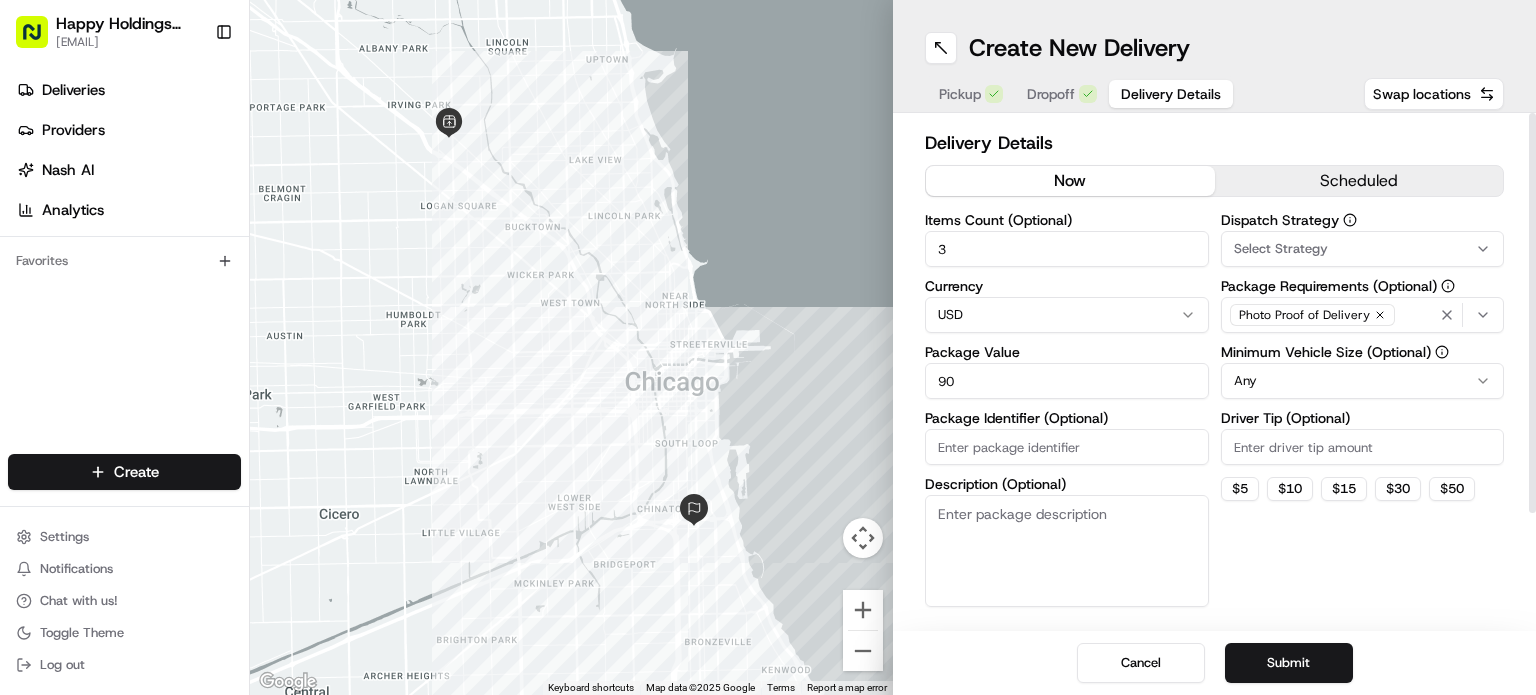 type on "C" 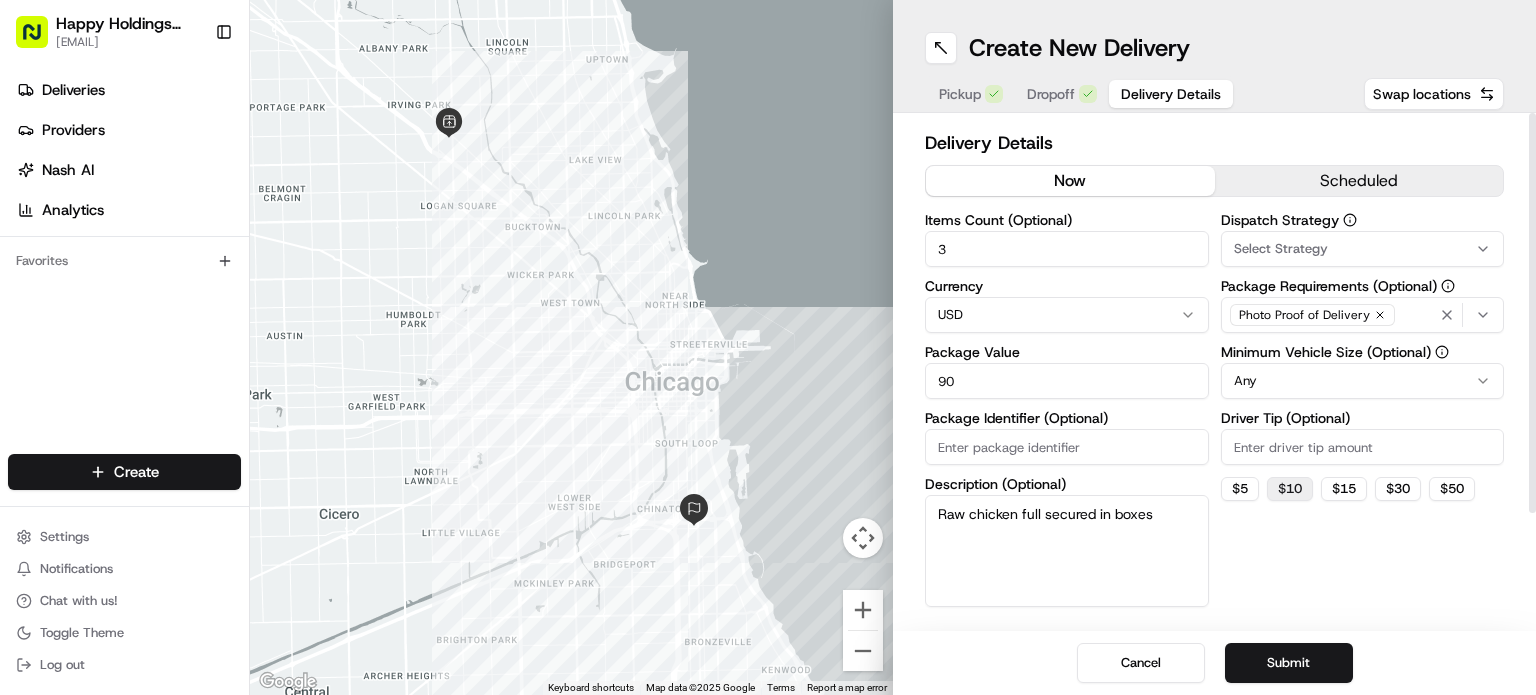 type on "Raw chicken full secured in boxes" 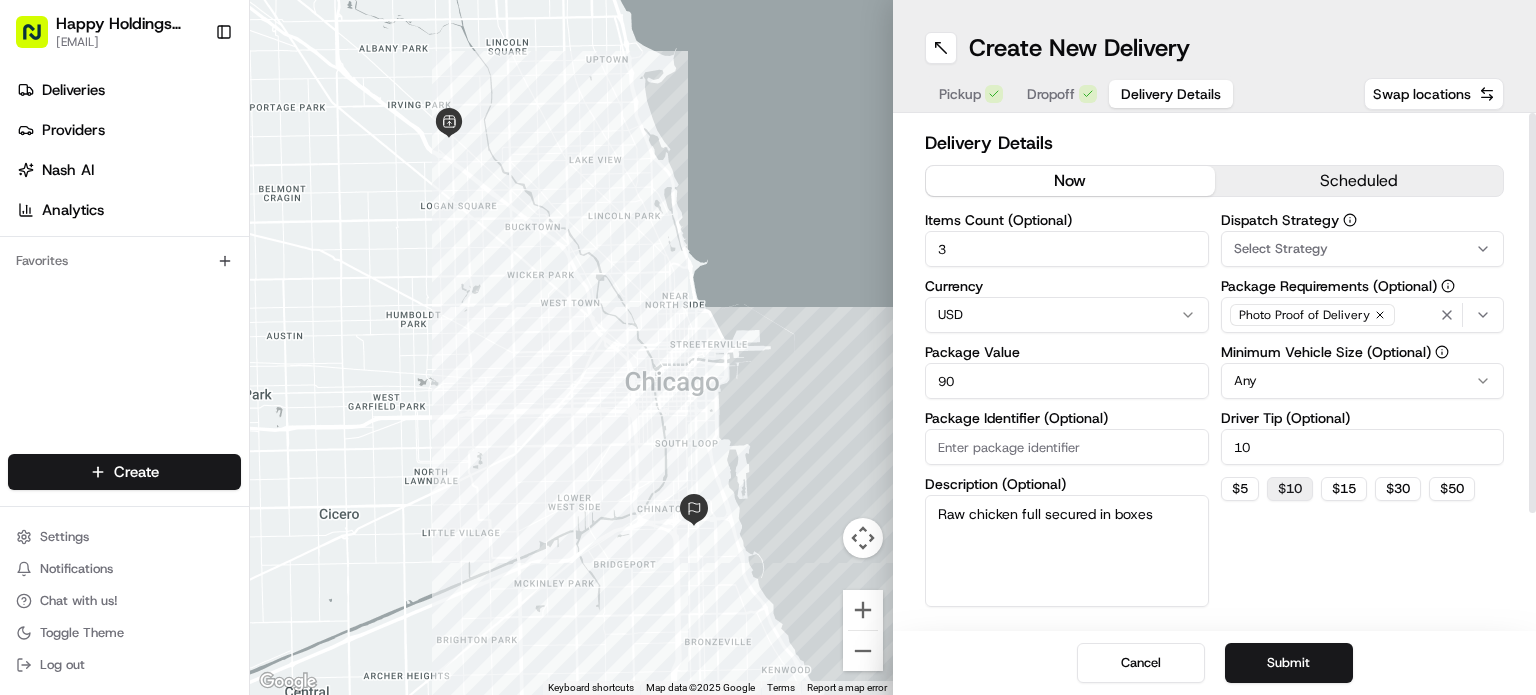 click on "$ 10" at bounding box center [1290, 489] 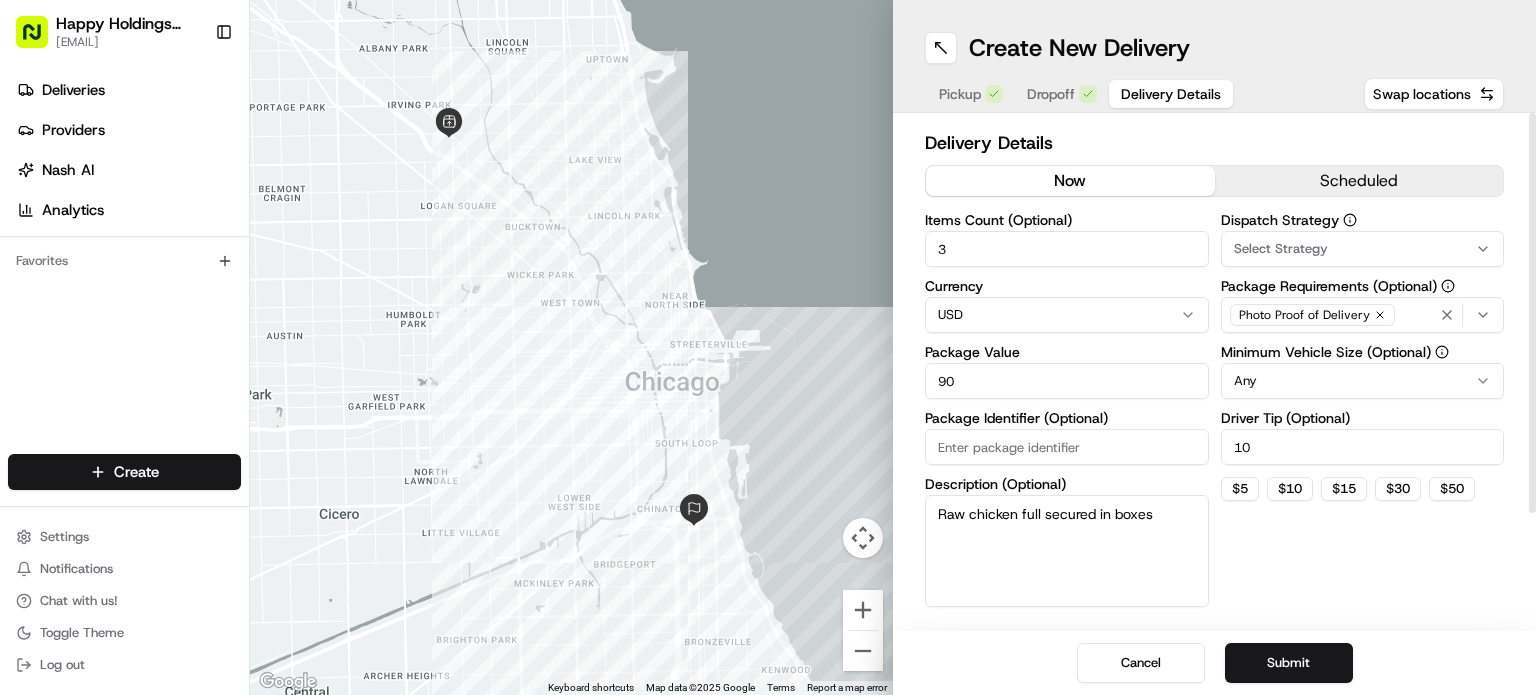 click on "Happy Holdings group [EMAIL] Toggle Sidebar Deliveries Providers Nash AI Analytics Favorites Main Menu Members & Organization Organization Users Roles Preferences Customization Tracking Orchestration Automations Locations Pickup Locations Dropoff Locations Billing Billing Refund Requests Integrations Notification Triggers Webhooks API Keys Request Logs Create Settings Notifications Chat with us! Toggle Theme Log out ← Move left → Move right ↑ Move up ↓ Move down + Zoom in - Zoom out Home Jump left by 75% End Jump right by 75% Page Up Jump up by 75% Page Down Jump down by 75% Keyboard shortcuts Map Data Map data ©2025 Google Map data ©2025 Google 2 km Click to toggle between metric and imperial units Terms Report a map error Create New Delivery Pickup Dropoff Delivery Details Swap locations Delivery Details now scheduled Items Count (Optional) 3 Currency USD Package Value 90 Package Identifier (Optional) Description (Optional) Dispatch Strategy Any 10 $ 5 $" at bounding box center (768, 347) 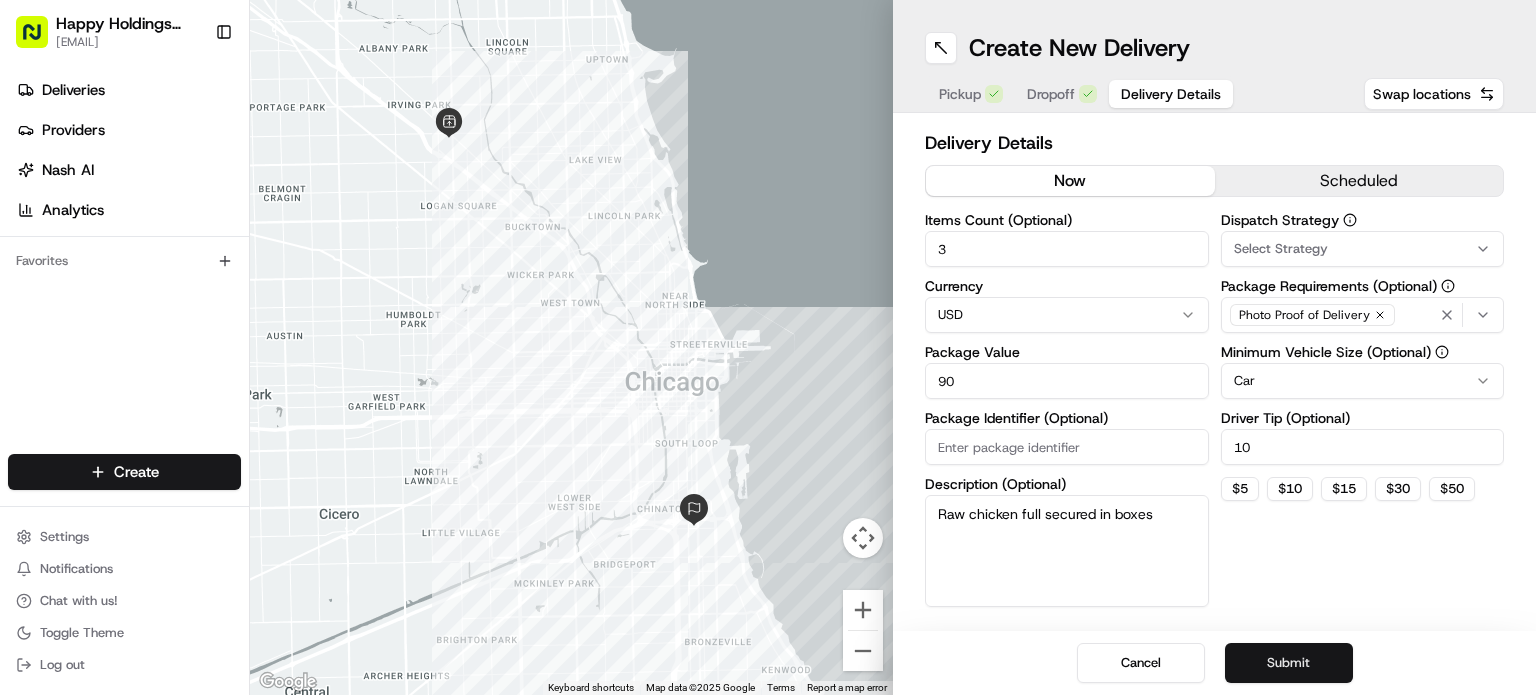click on "Submit" at bounding box center (1289, 663) 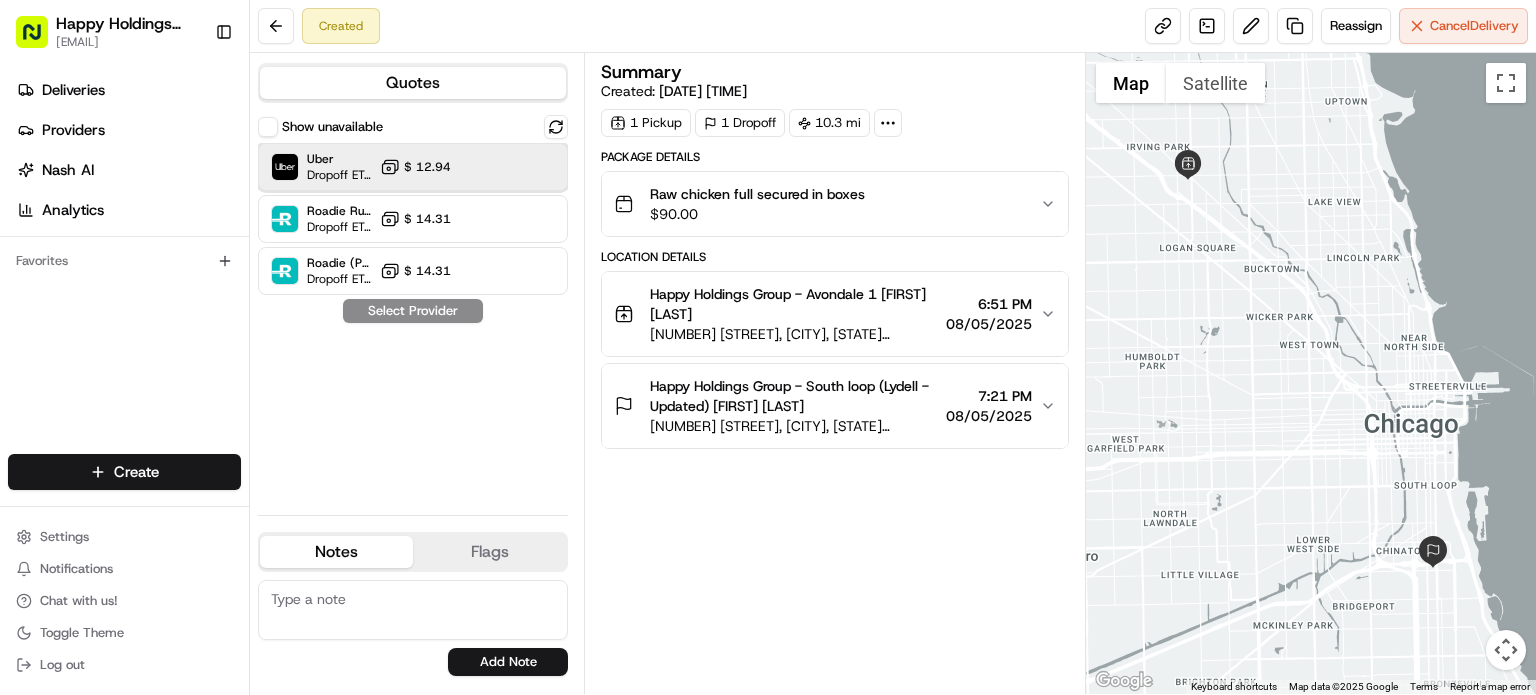click on "Uber Dropoff ETA 56 minutes $ 12.94" at bounding box center (413, 167) 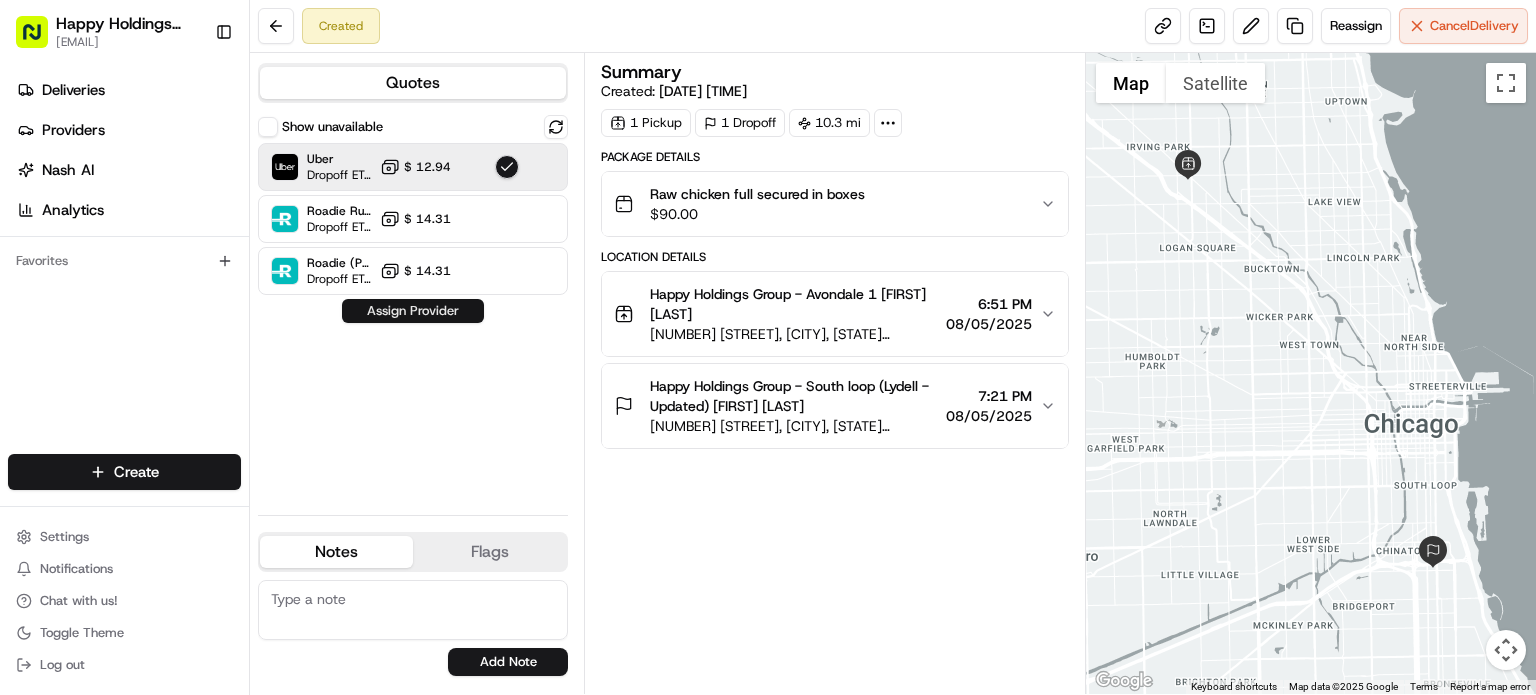 click on "Assign Provider" at bounding box center [413, 311] 